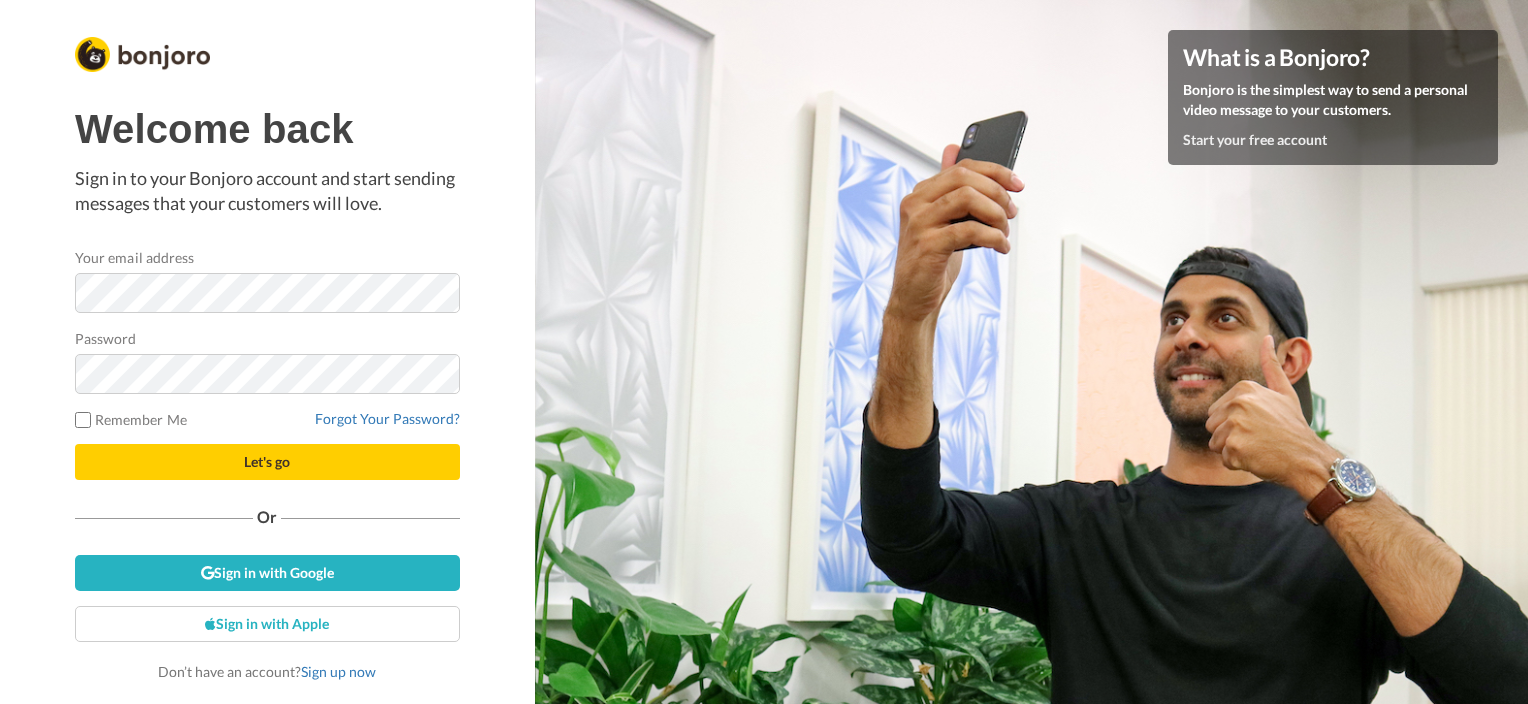 scroll, scrollTop: 0, scrollLeft: 0, axis: both 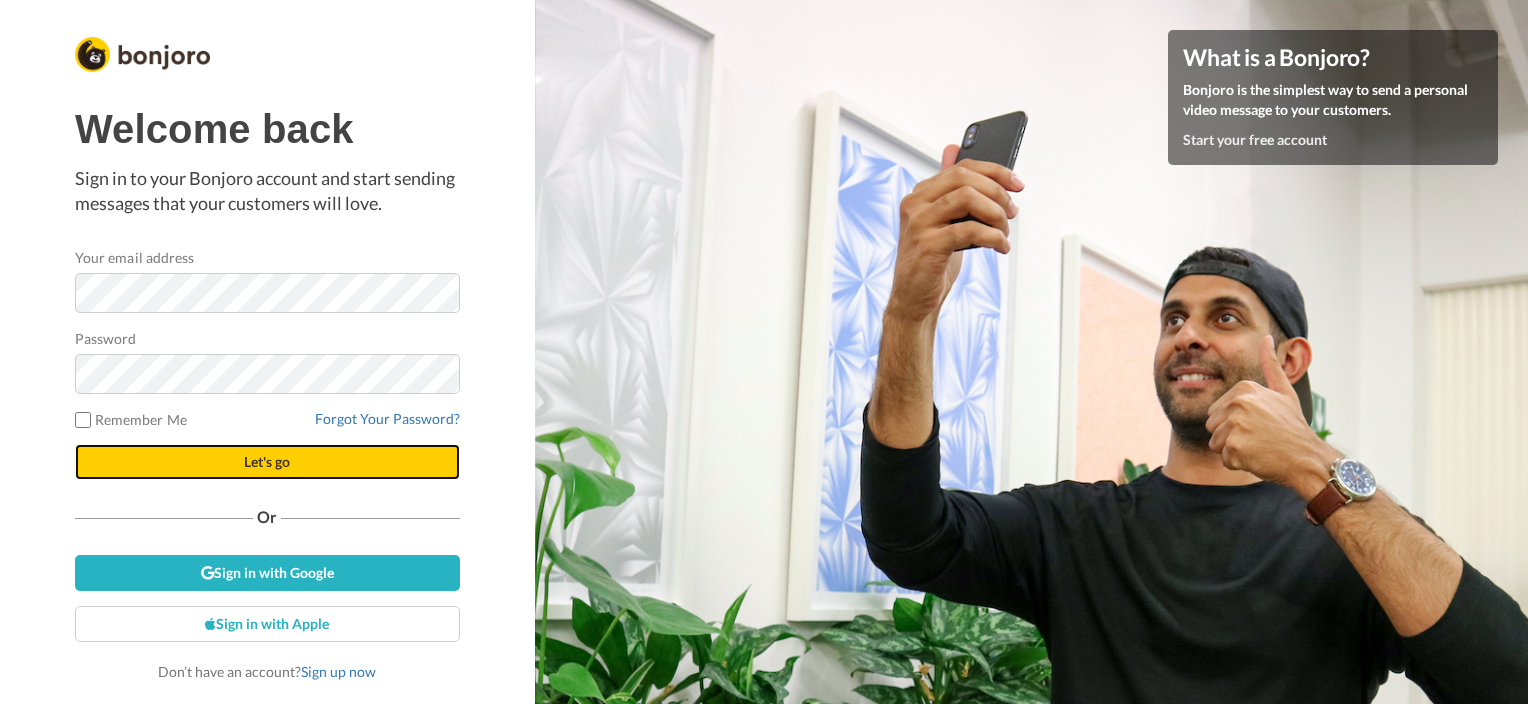 click on "Let's go" at bounding box center [267, 461] 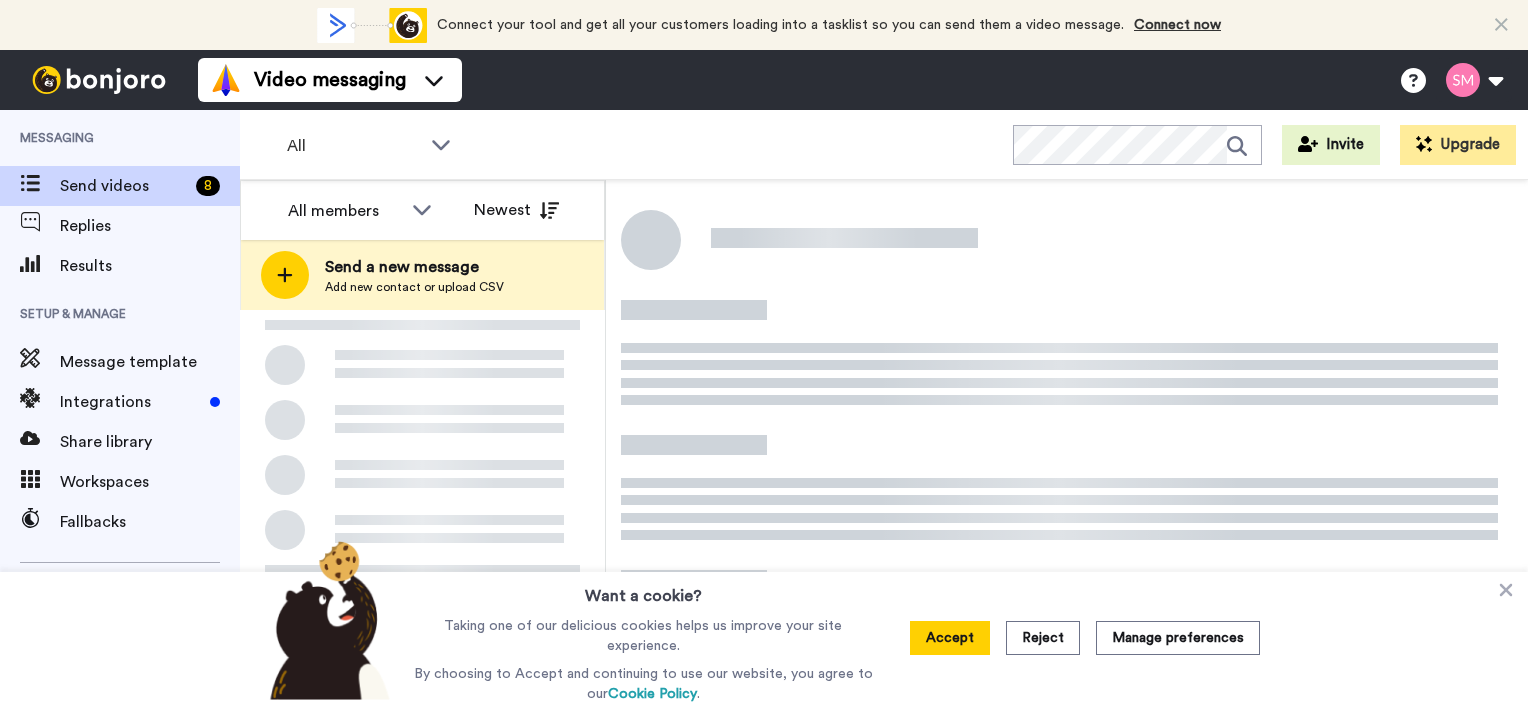 scroll, scrollTop: 0, scrollLeft: 0, axis: both 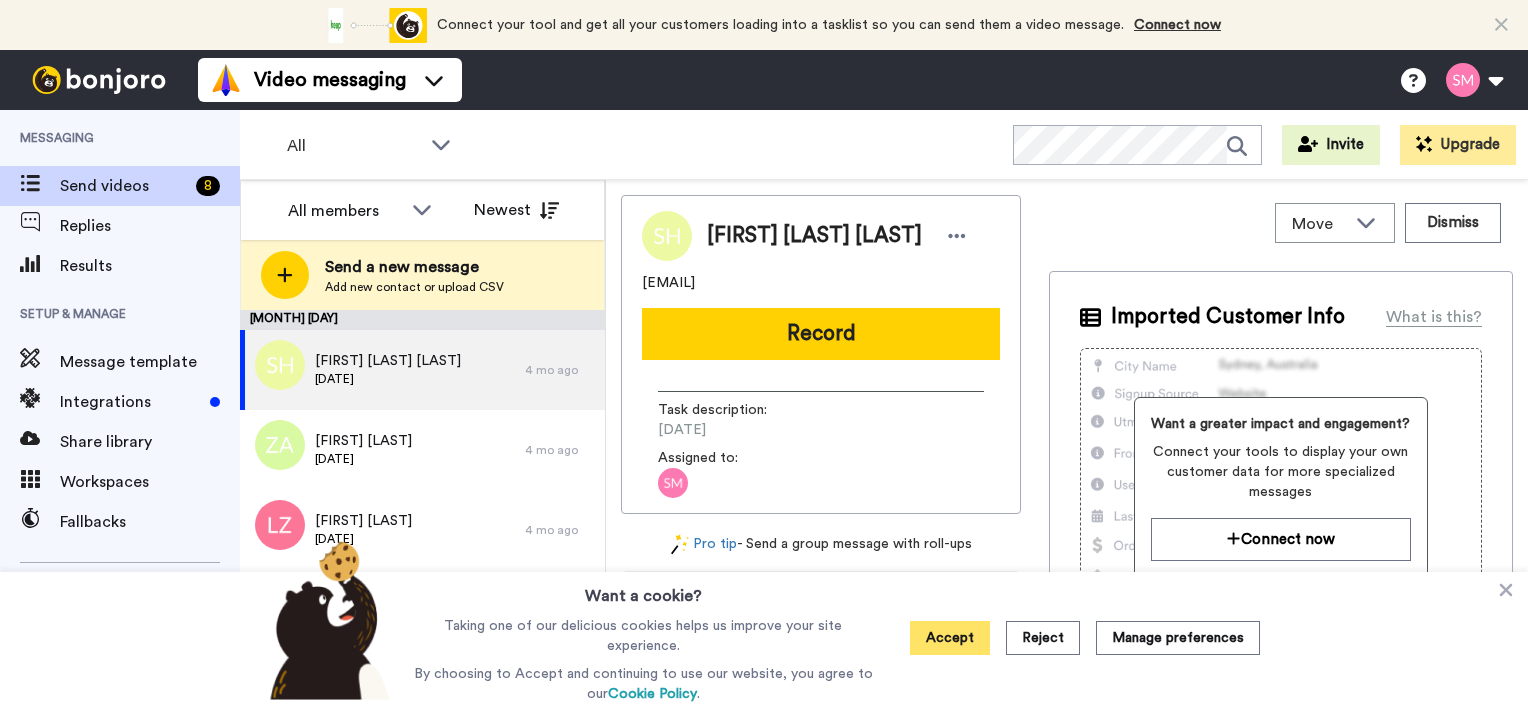 click on "Accept" at bounding box center [950, 638] 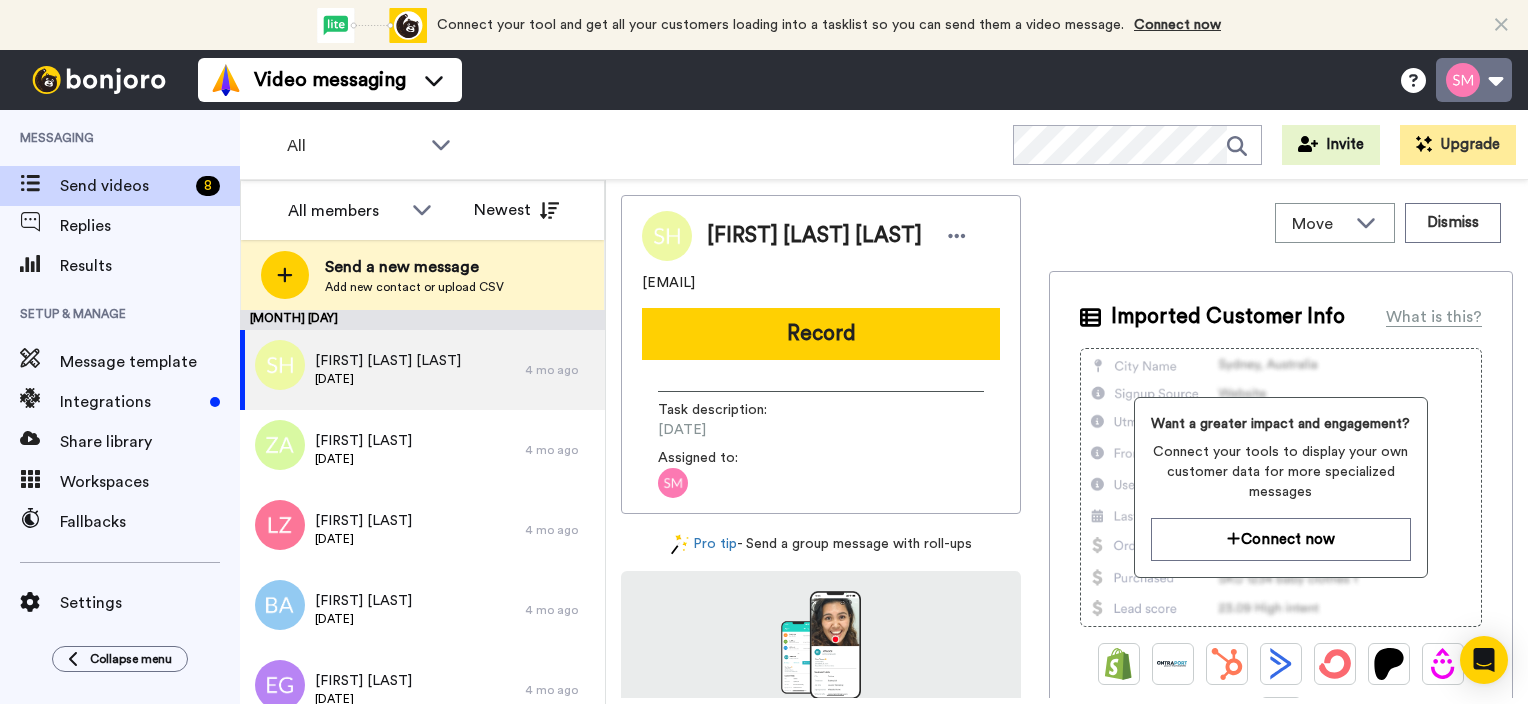 click at bounding box center [1474, 80] 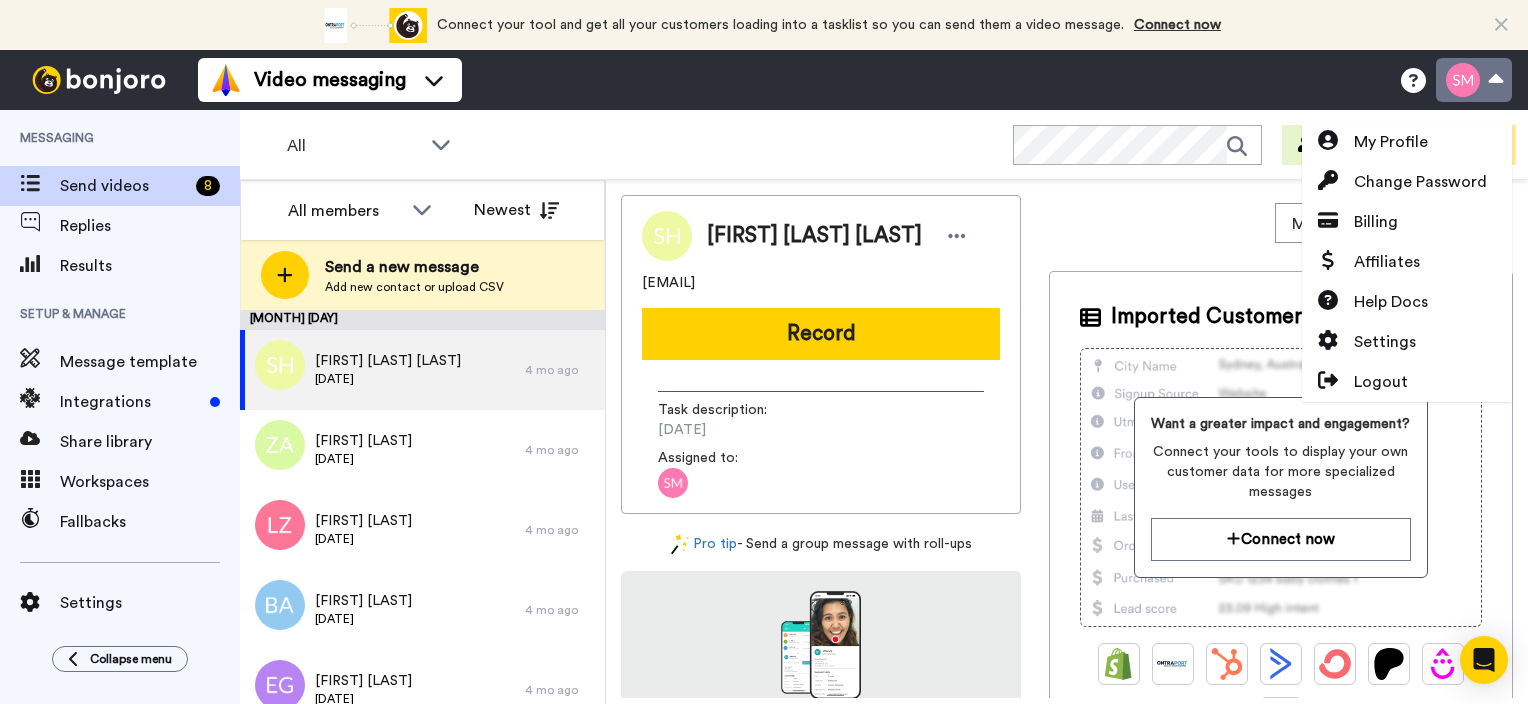 click at bounding box center (1474, 80) 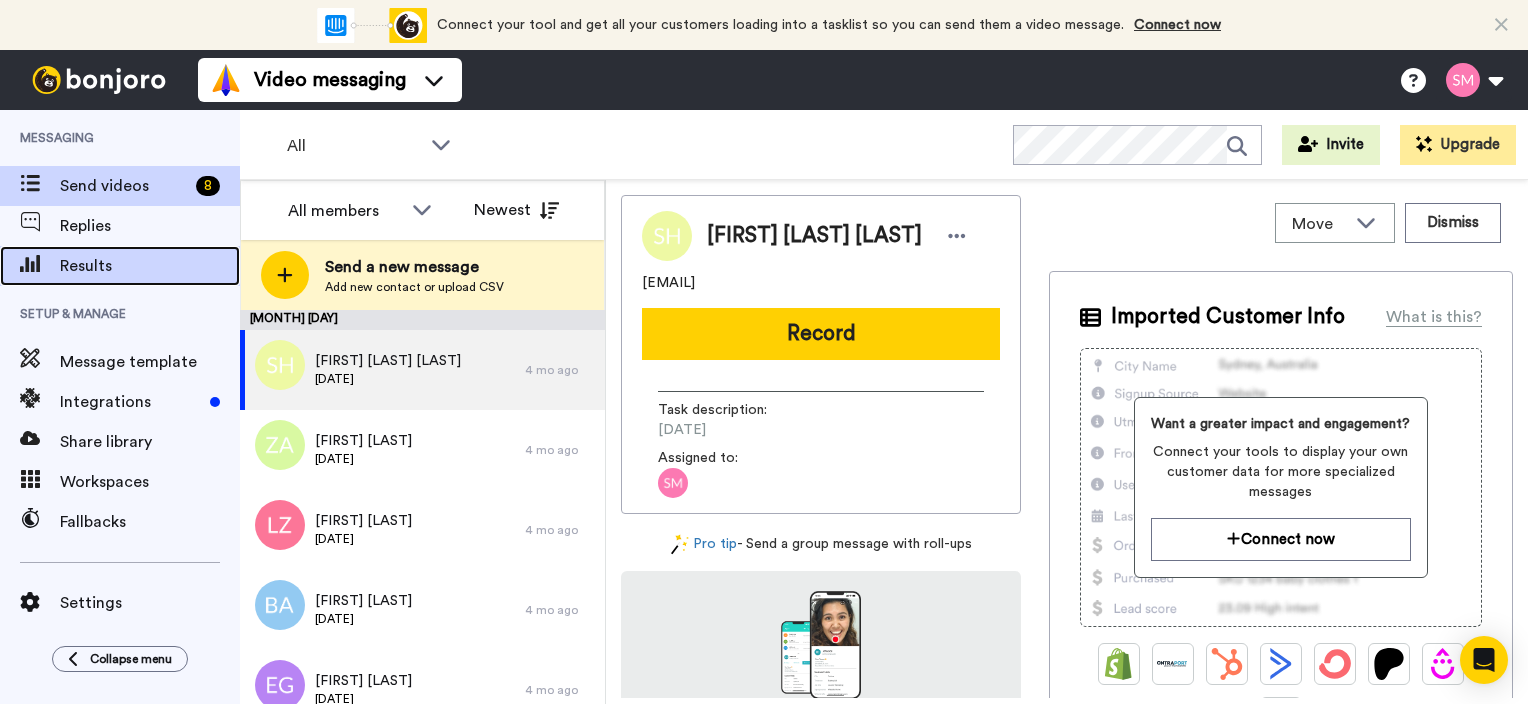 click on "Results" at bounding box center [150, 266] 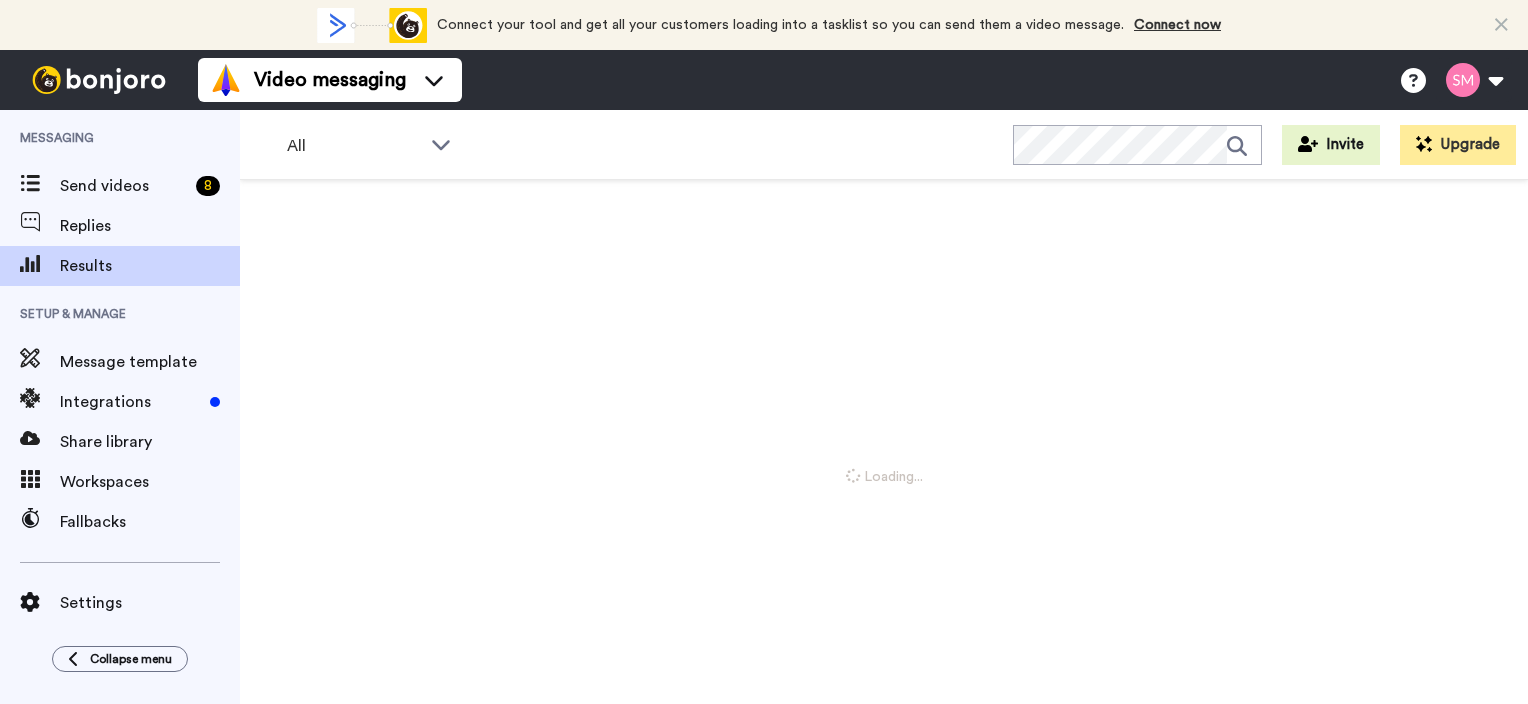 scroll, scrollTop: 0, scrollLeft: 0, axis: both 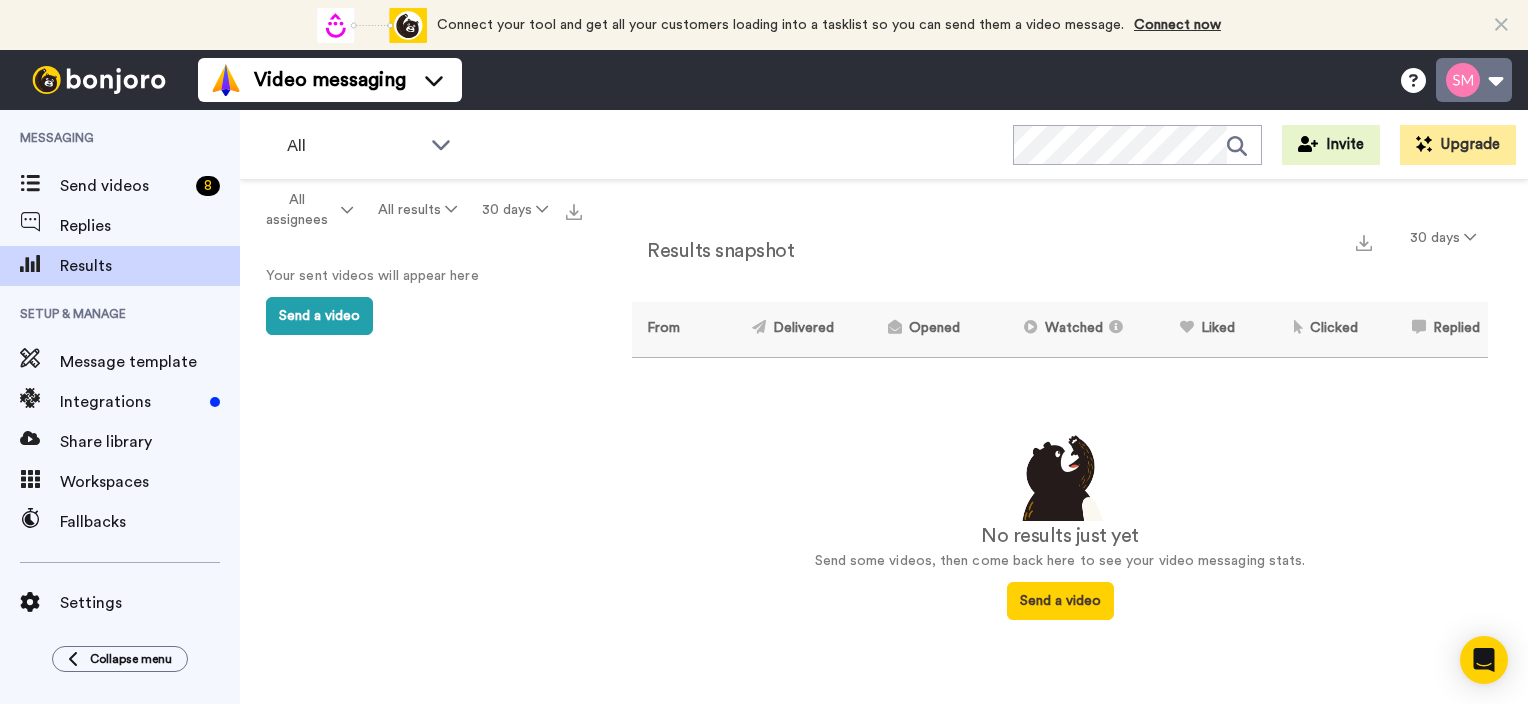 click at bounding box center [1474, 80] 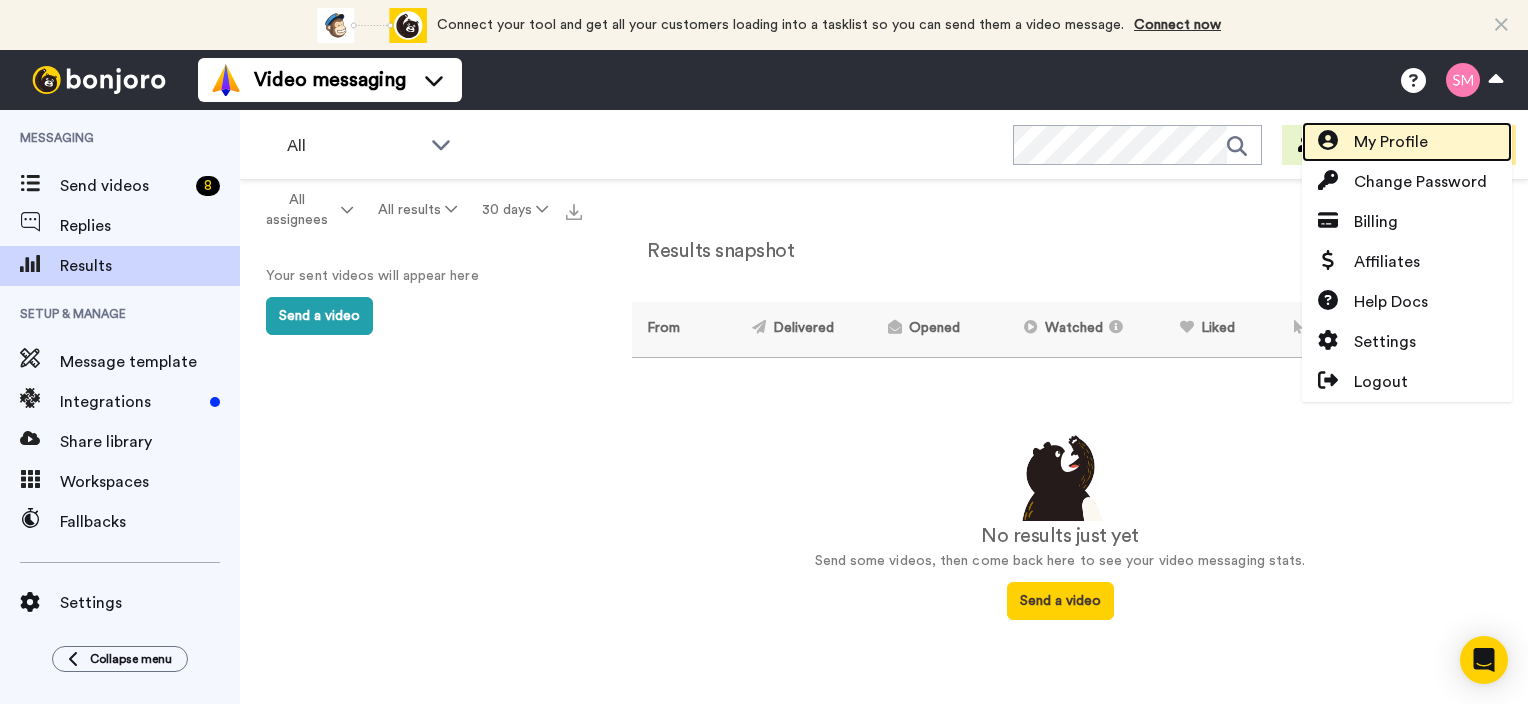 click on "My Profile" at bounding box center [1391, 142] 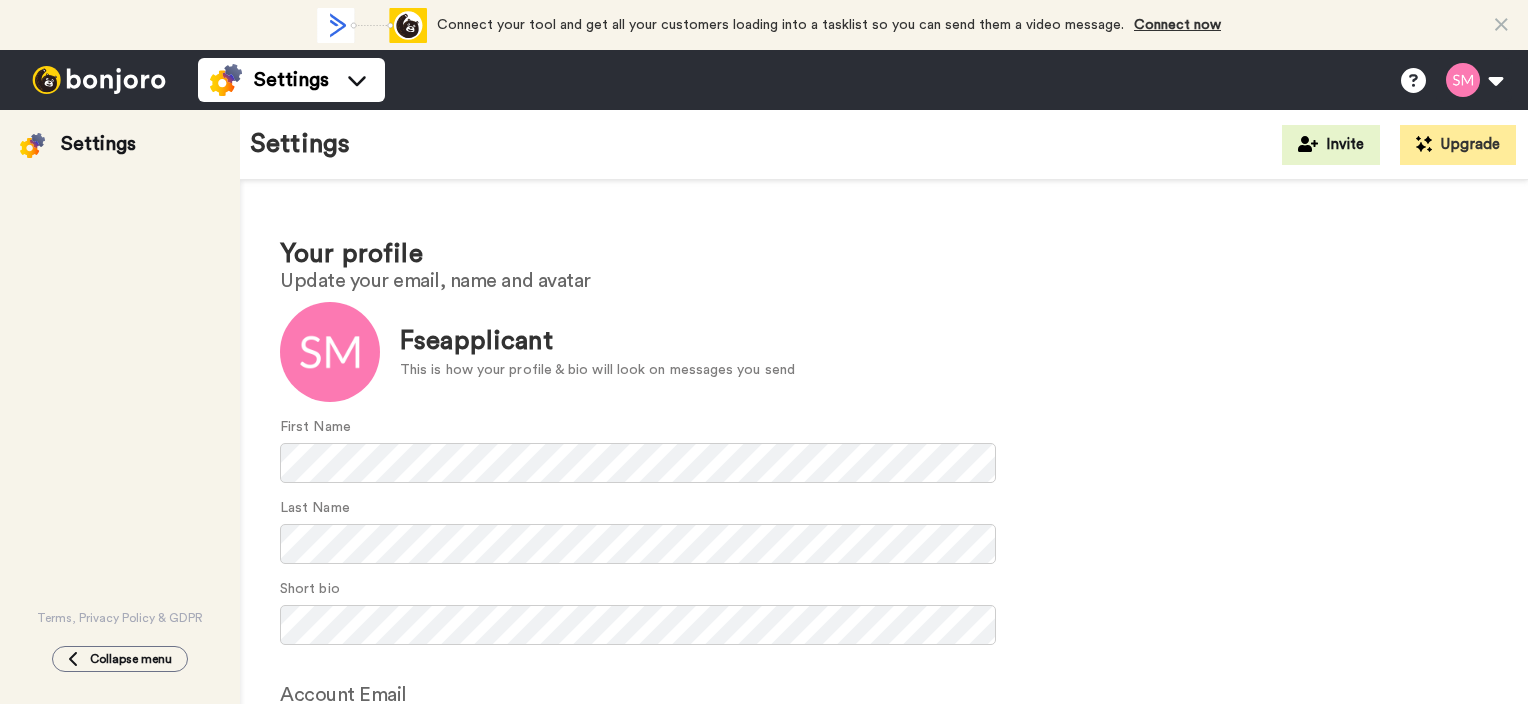 scroll, scrollTop: 0, scrollLeft: 0, axis: both 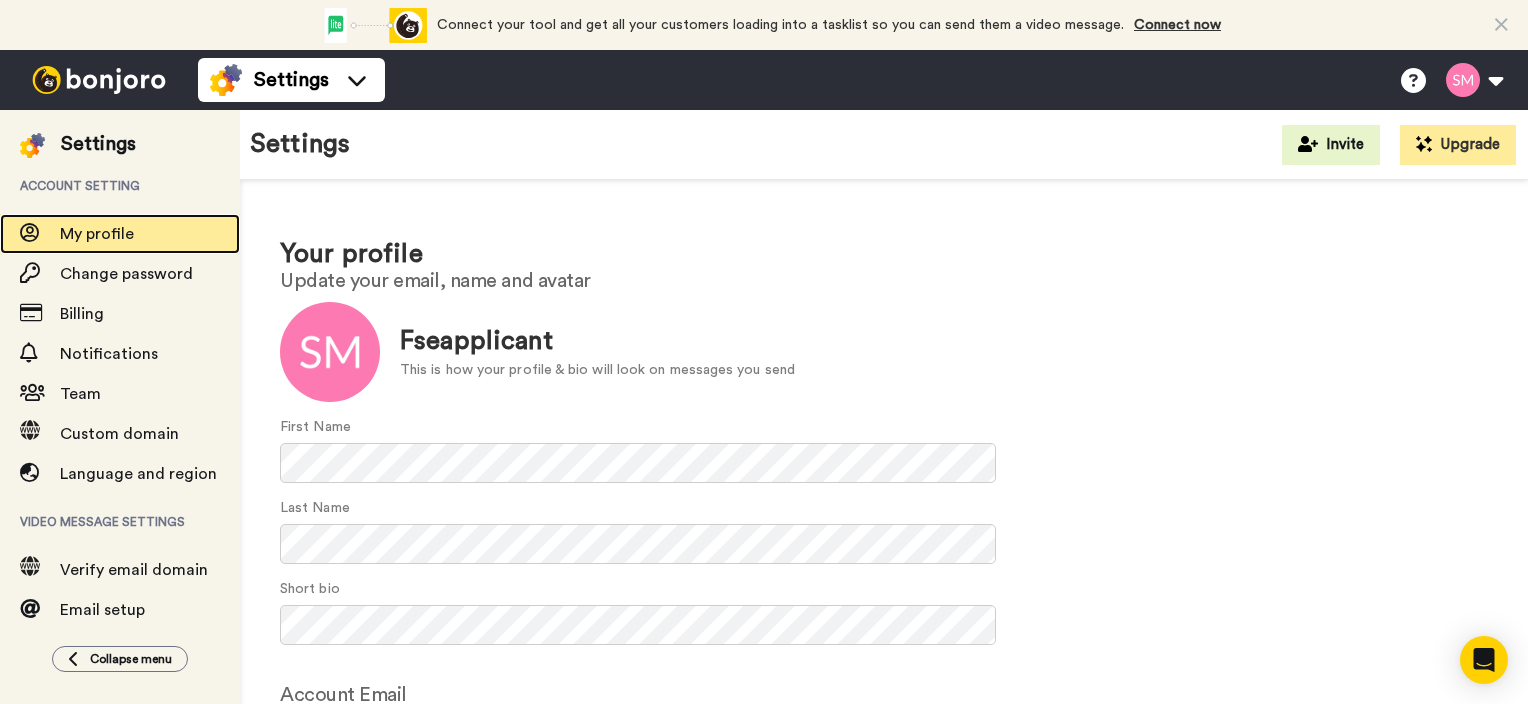 click on "My profile" at bounding box center [97, 234] 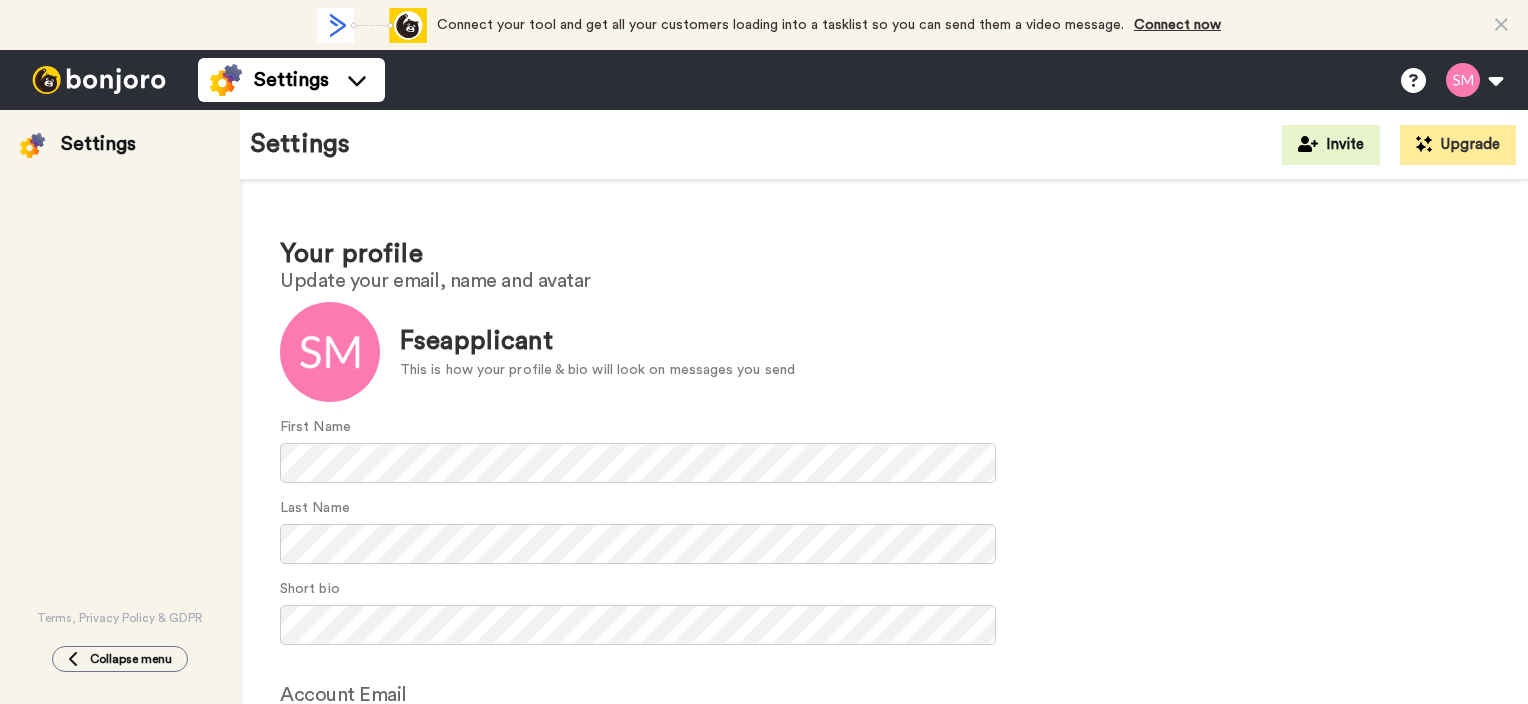 scroll, scrollTop: 0, scrollLeft: 0, axis: both 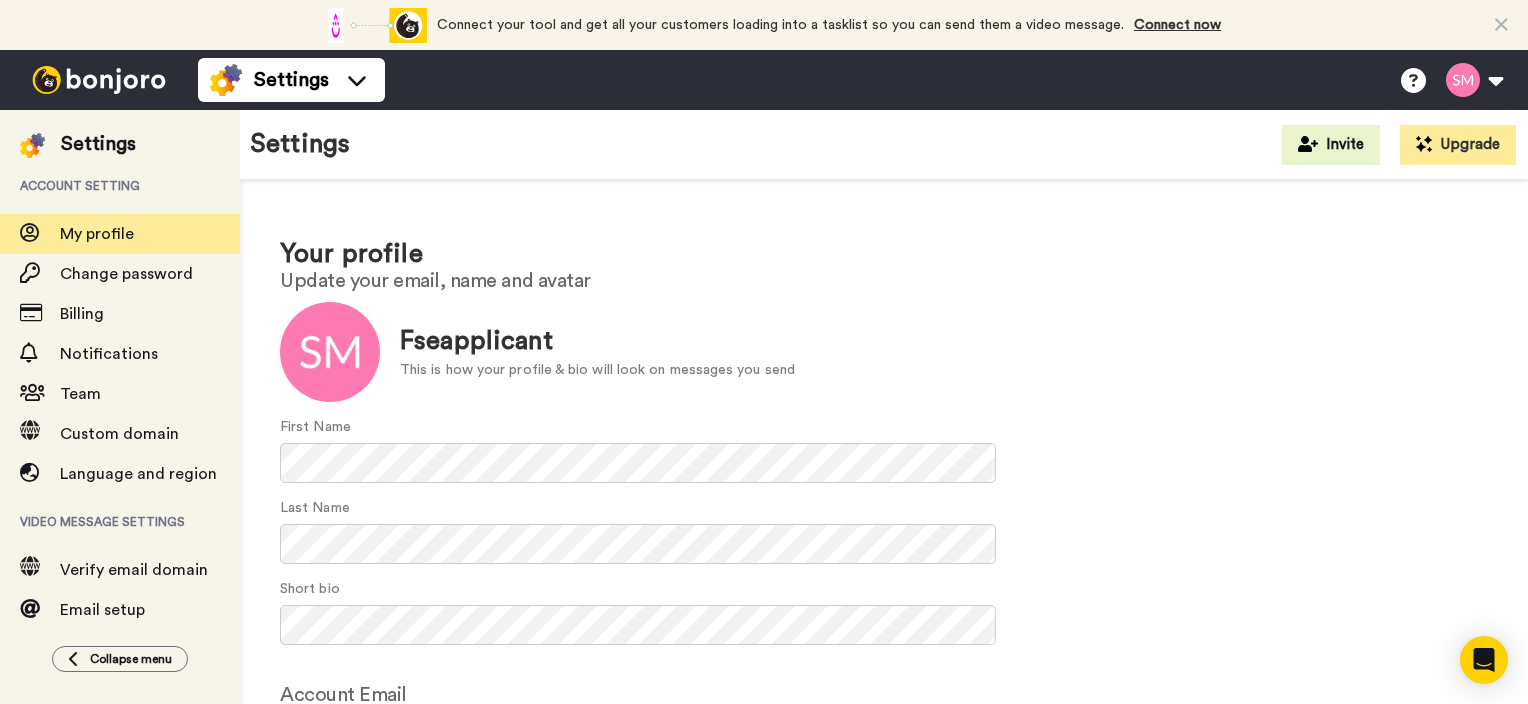 click at bounding box center (99, 80) 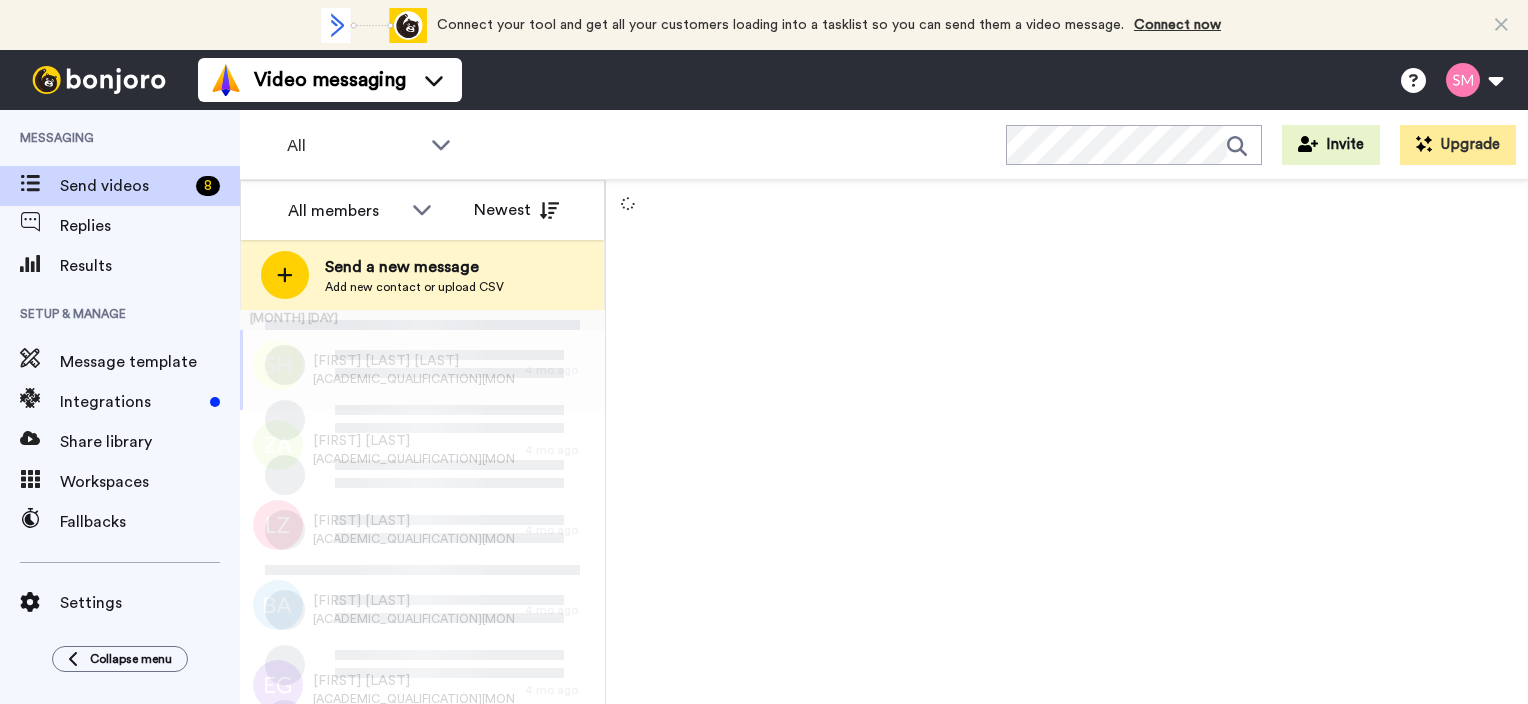 scroll, scrollTop: 0, scrollLeft: 0, axis: both 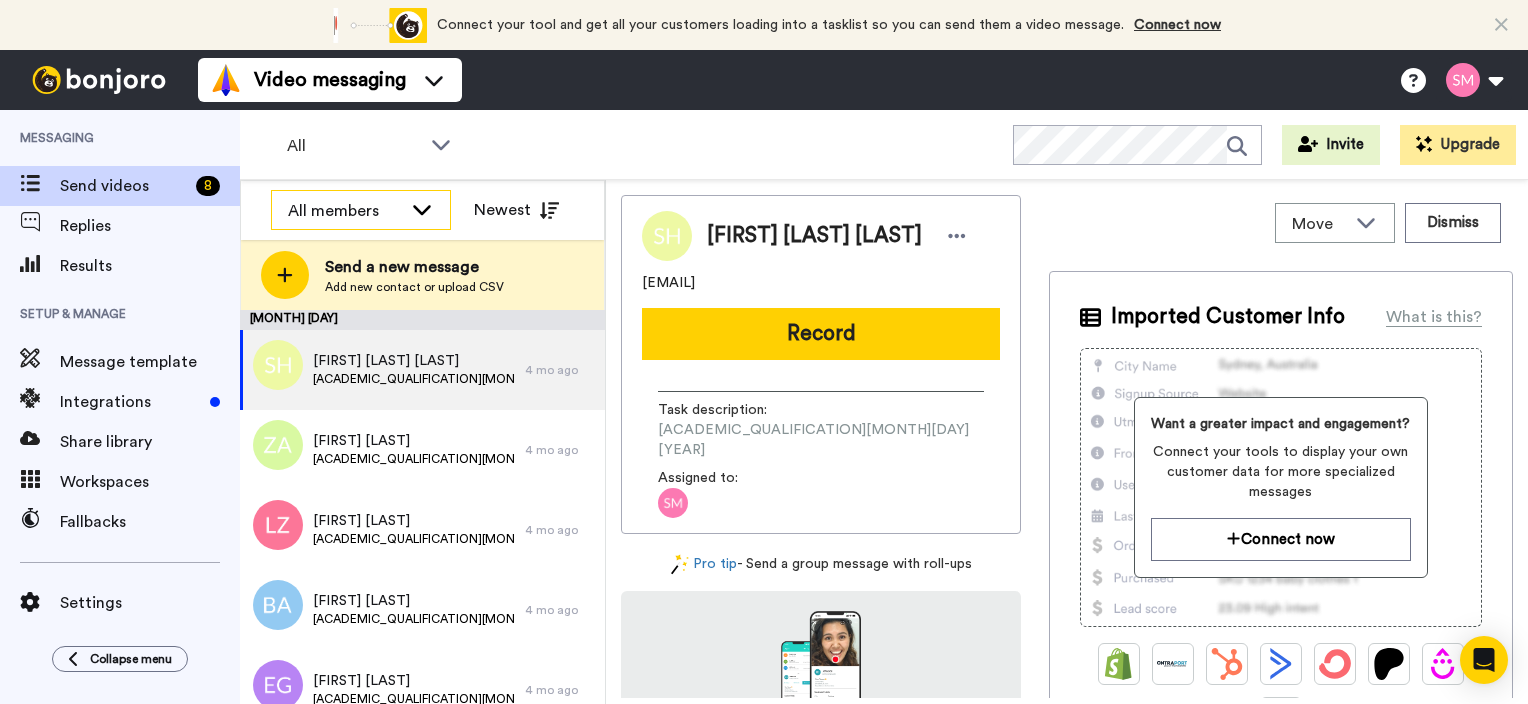 click on "All members" at bounding box center [345, 211] 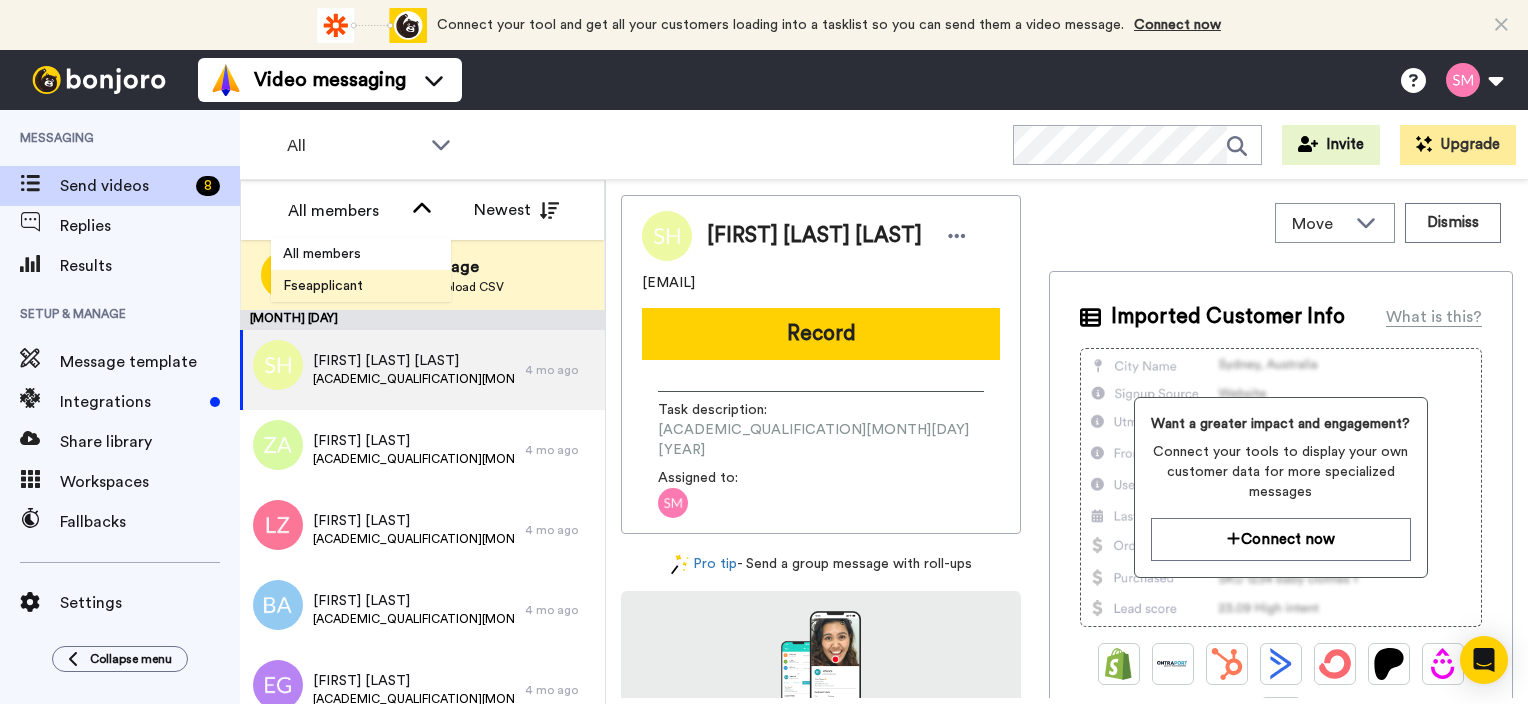 click on "Fseapplicant" at bounding box center (323, 286) 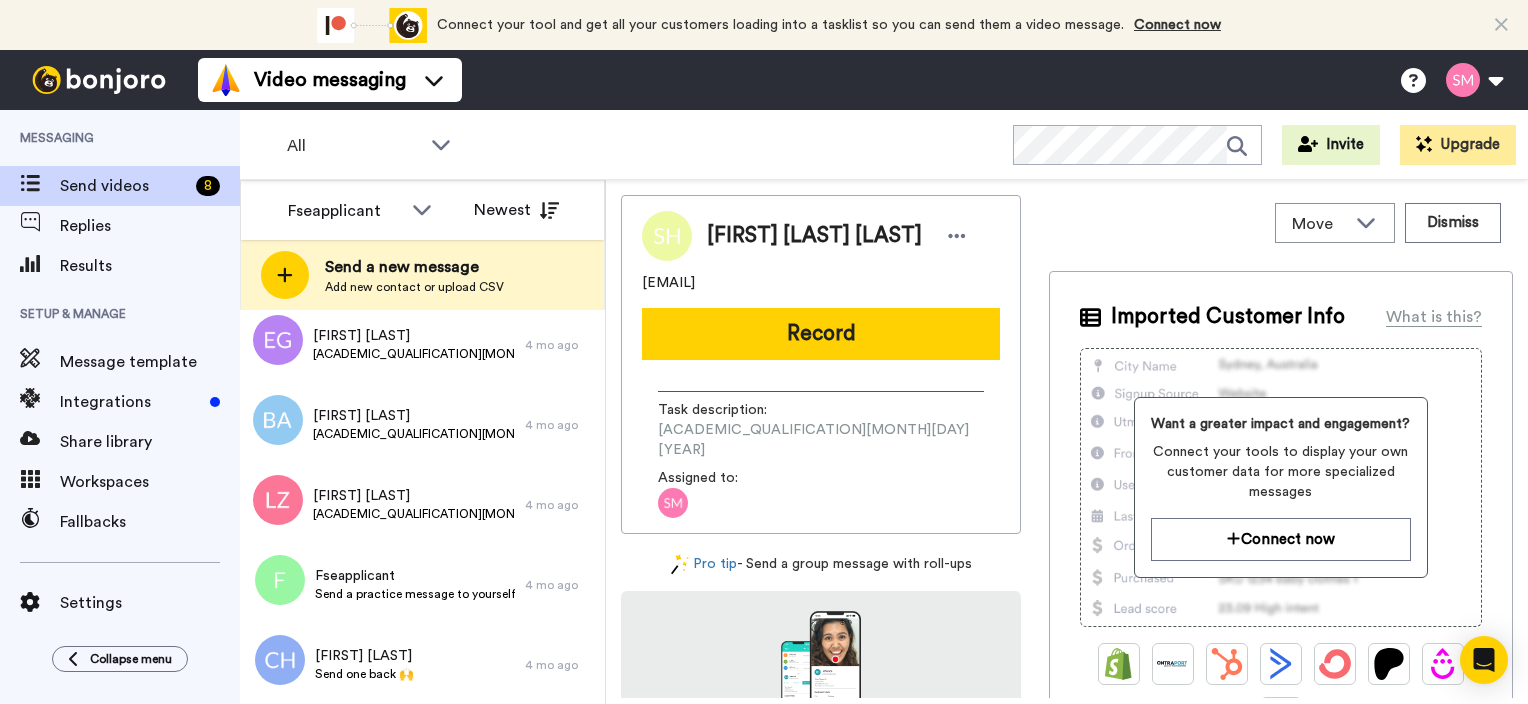 scroll, scrollTop: 0, scrollLeft: 0, axis: both 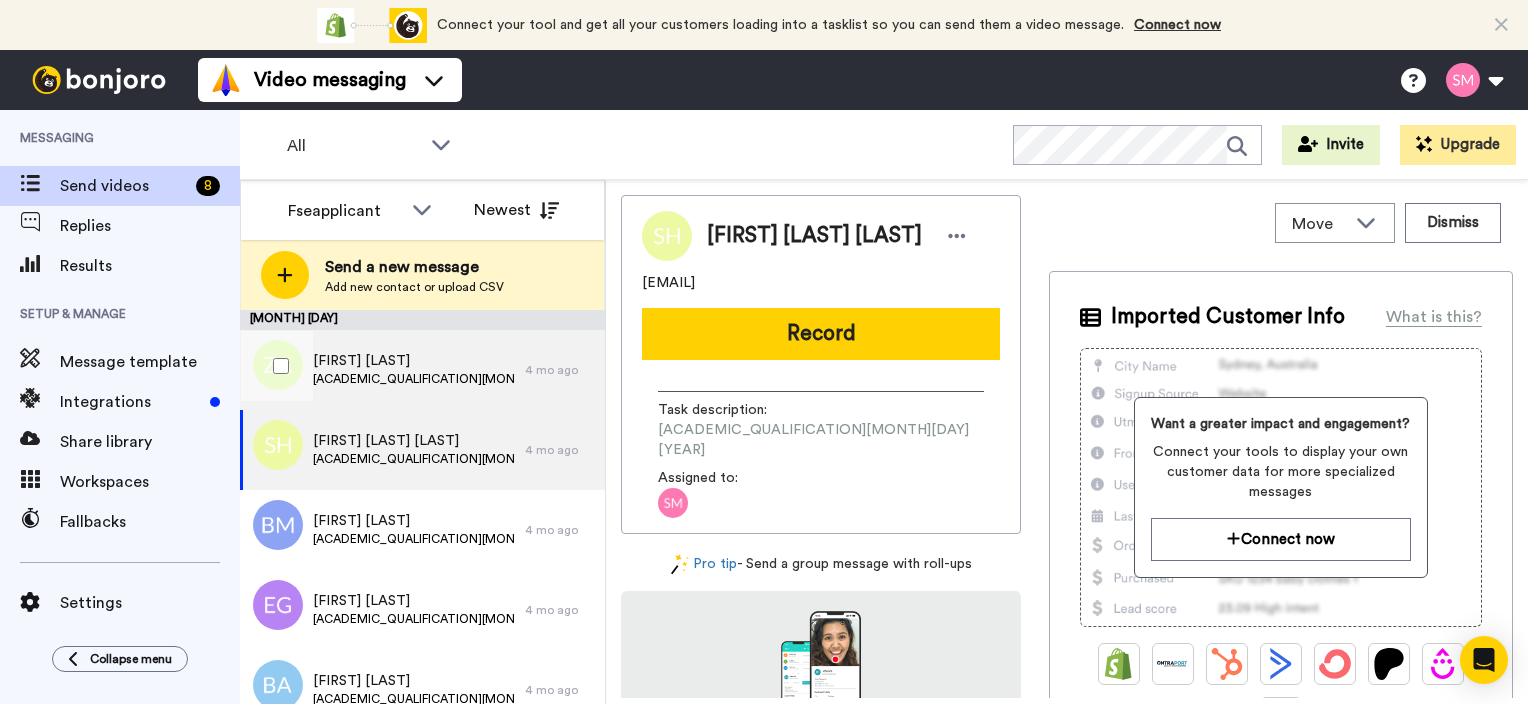 click on "[FIRST] [LAST]" at bounding box center (414, 361) 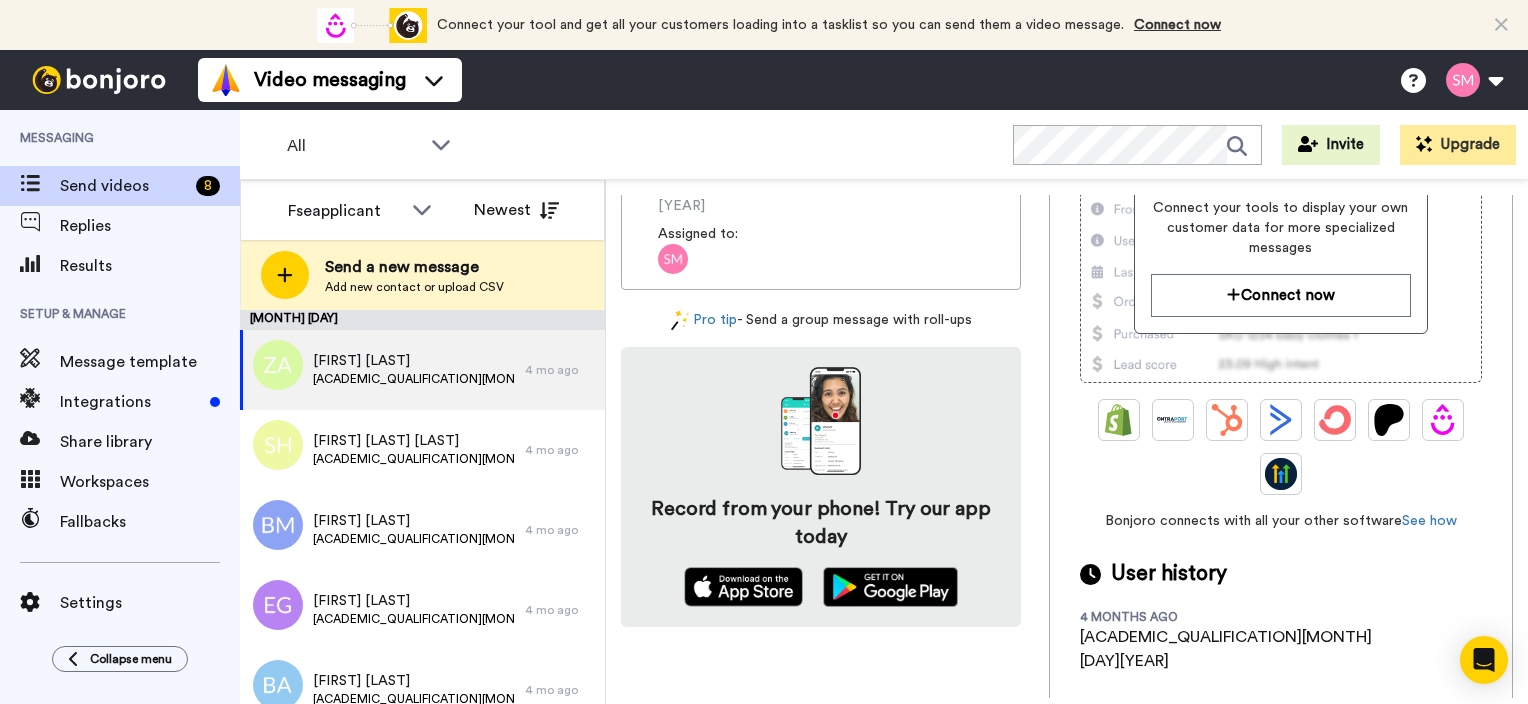scroll, scrollTop: 0, scrollLeft: 0, axis: both 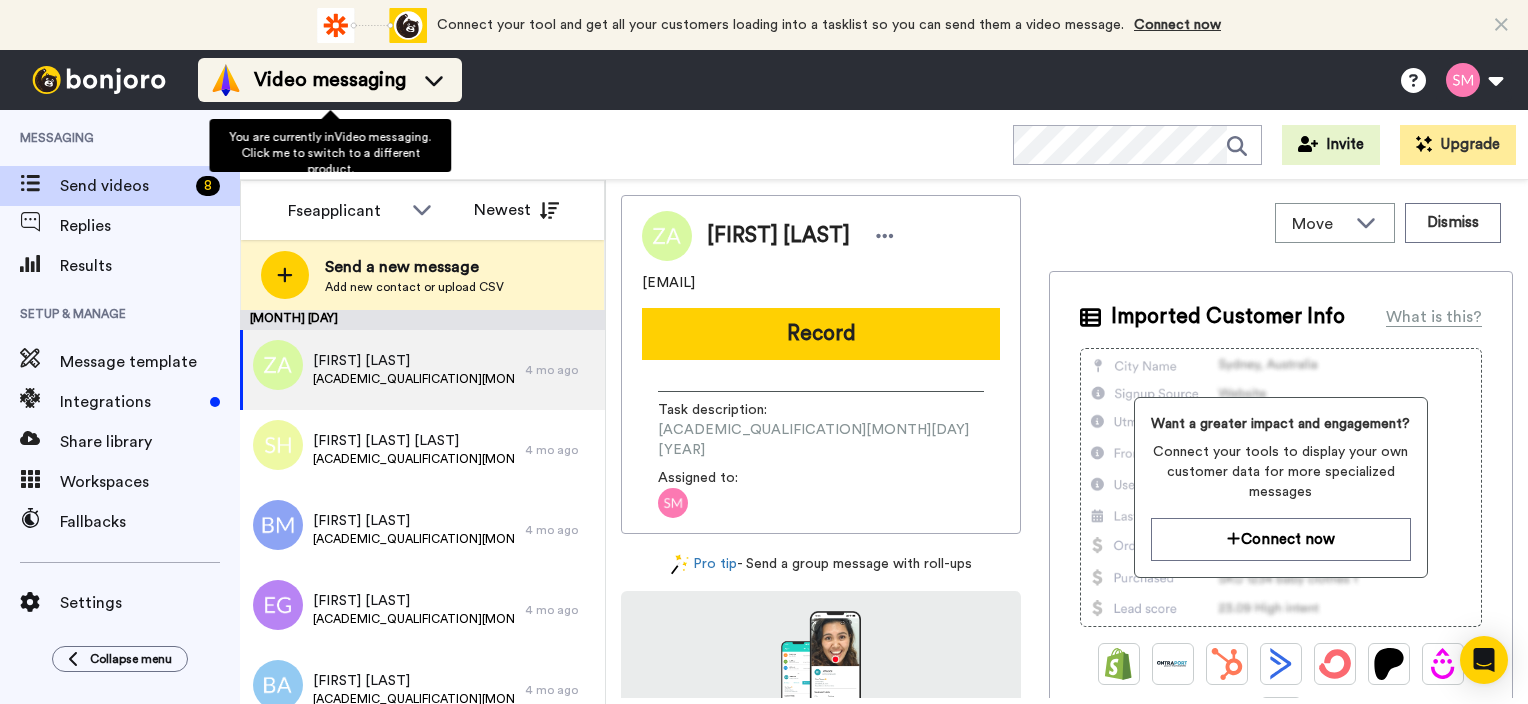 click on "Video messaging" at bounding box center [330, 80] 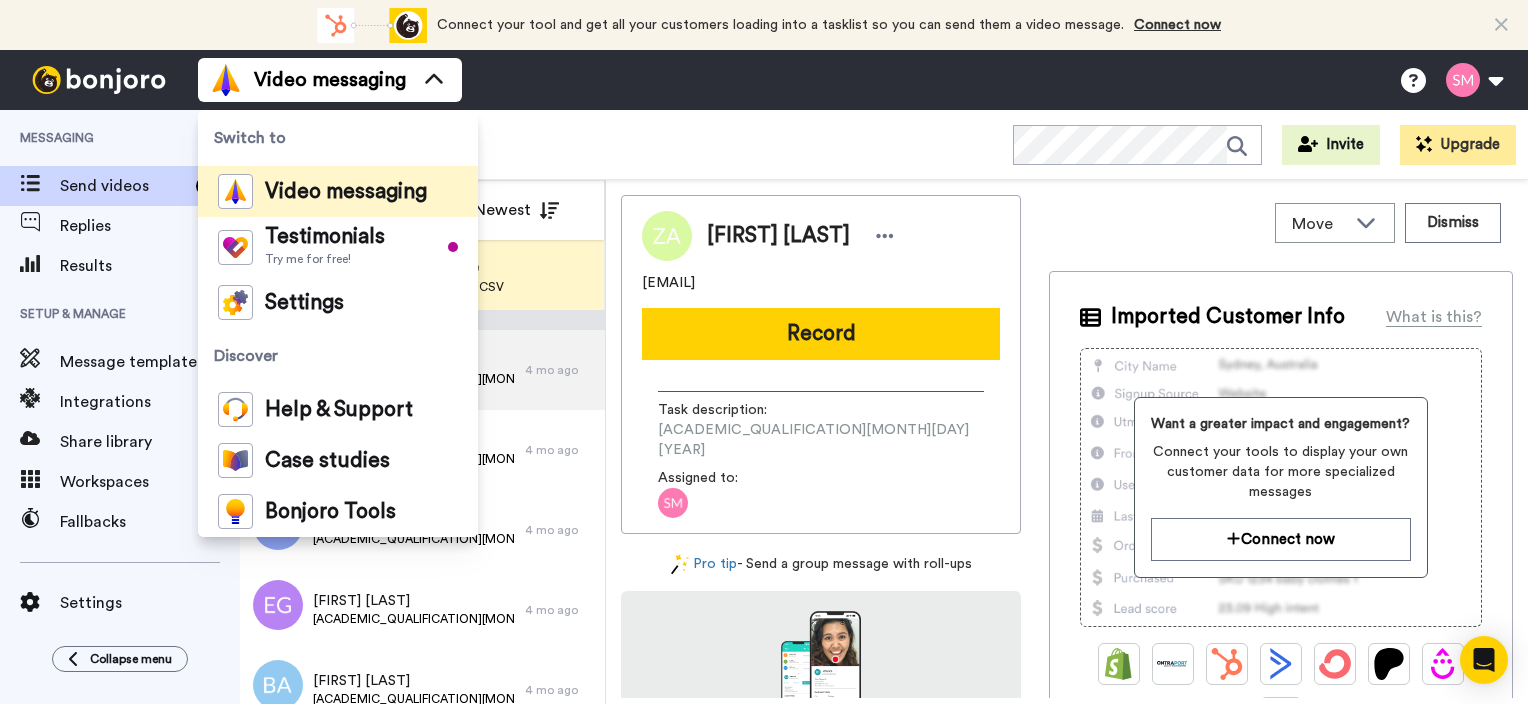 click on "Video messaging Switch to Video messaging Testimonials Try me for free! Settings Discover Help & Support Case studies Bonjoro Tools   Help docs   Settings My Profile Change Password Billing Affiliates Help Docs Settings Logout" at bounding box center [863, 80] 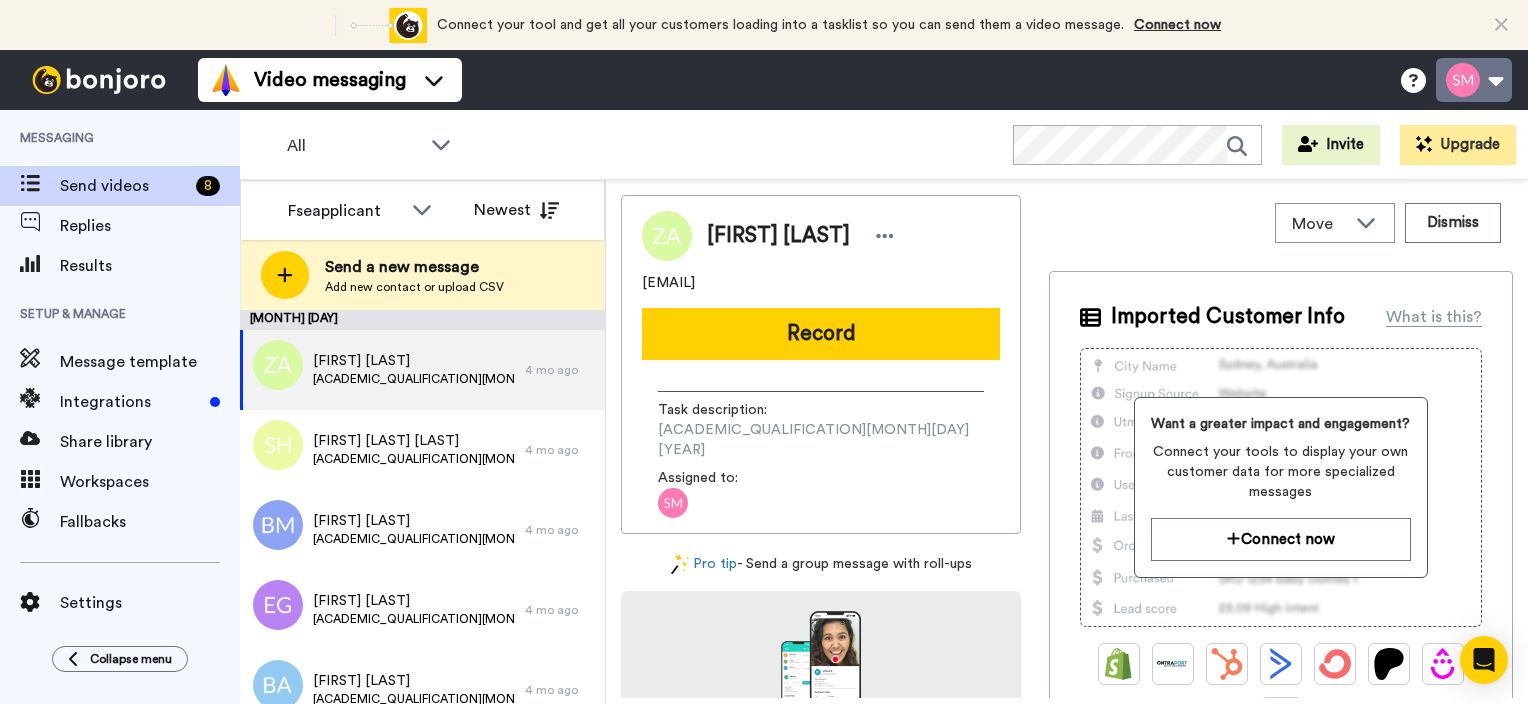 click at bounding box center (1474, 80) 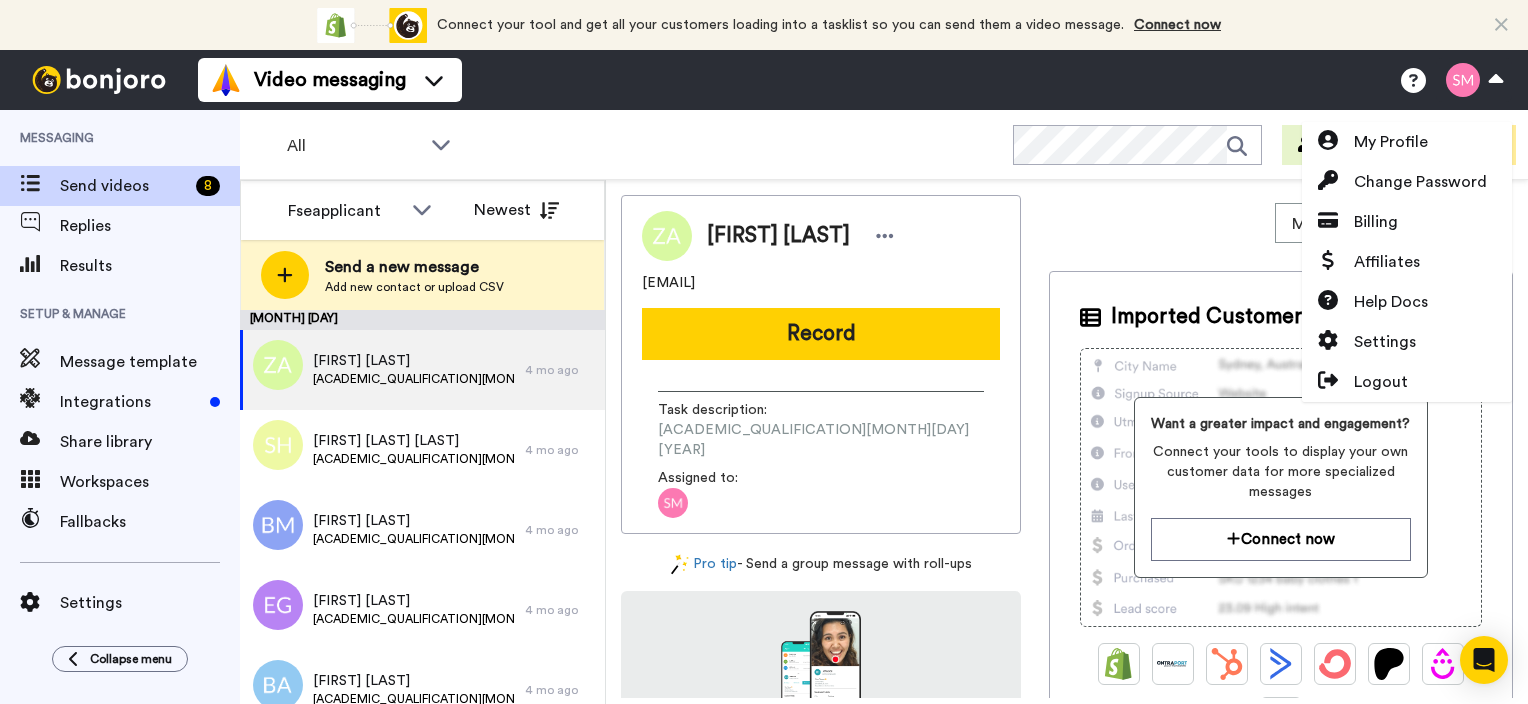 click on "Video messaging Switch to Video messaging Testimonials Try me for free! Settings Discover Help & Support Case studies Bonjoro Tools   Help docs   Settings My Profile Change Password Billing Affiliates Help Docs Settings Logout" at bounding box center [863, 80] 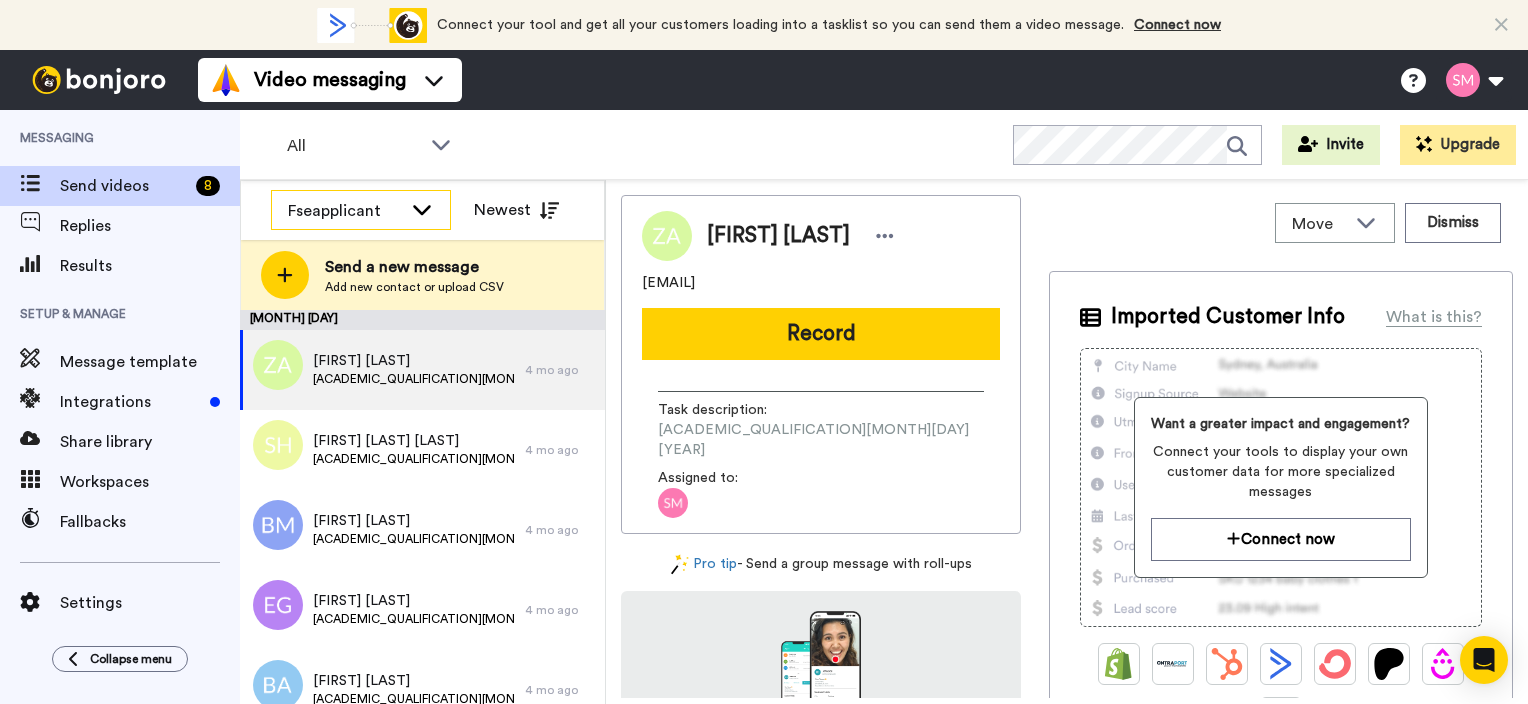 click on "Fseapplicant" at bounding box center [345, 211] 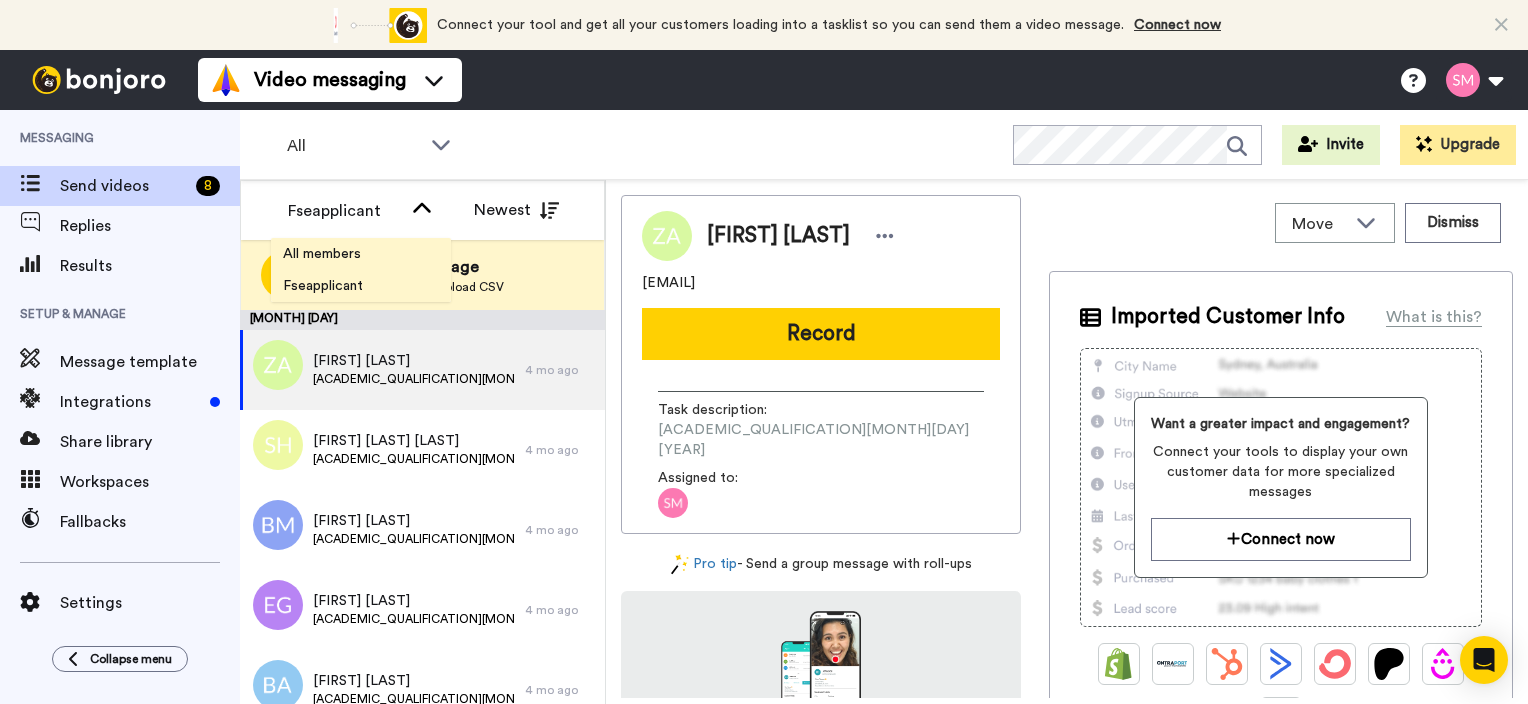 click on "All members" at bounding box center [322, 254] 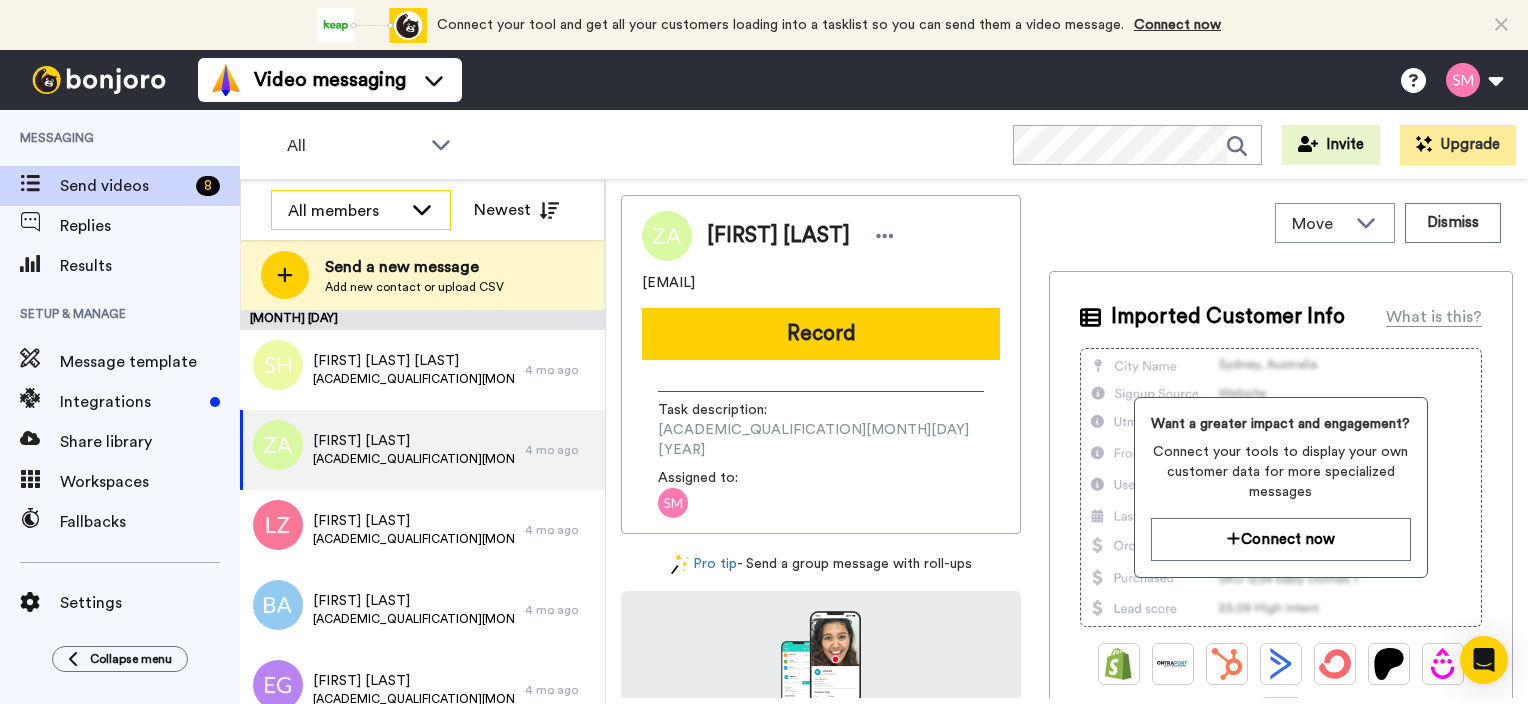 click on "All members" at bounding box center [345, 211] 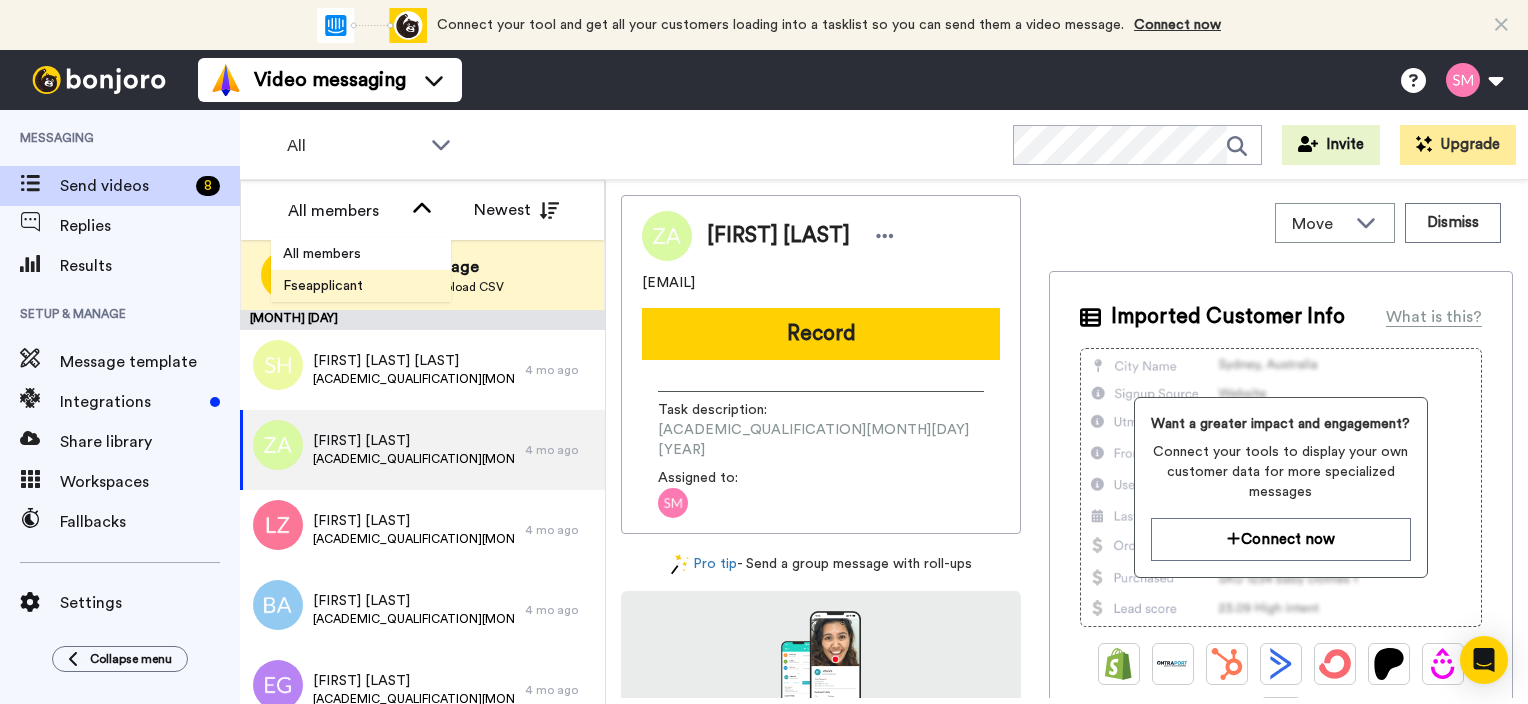 click on "Fseapplicant" at bounding box center (323, 286) 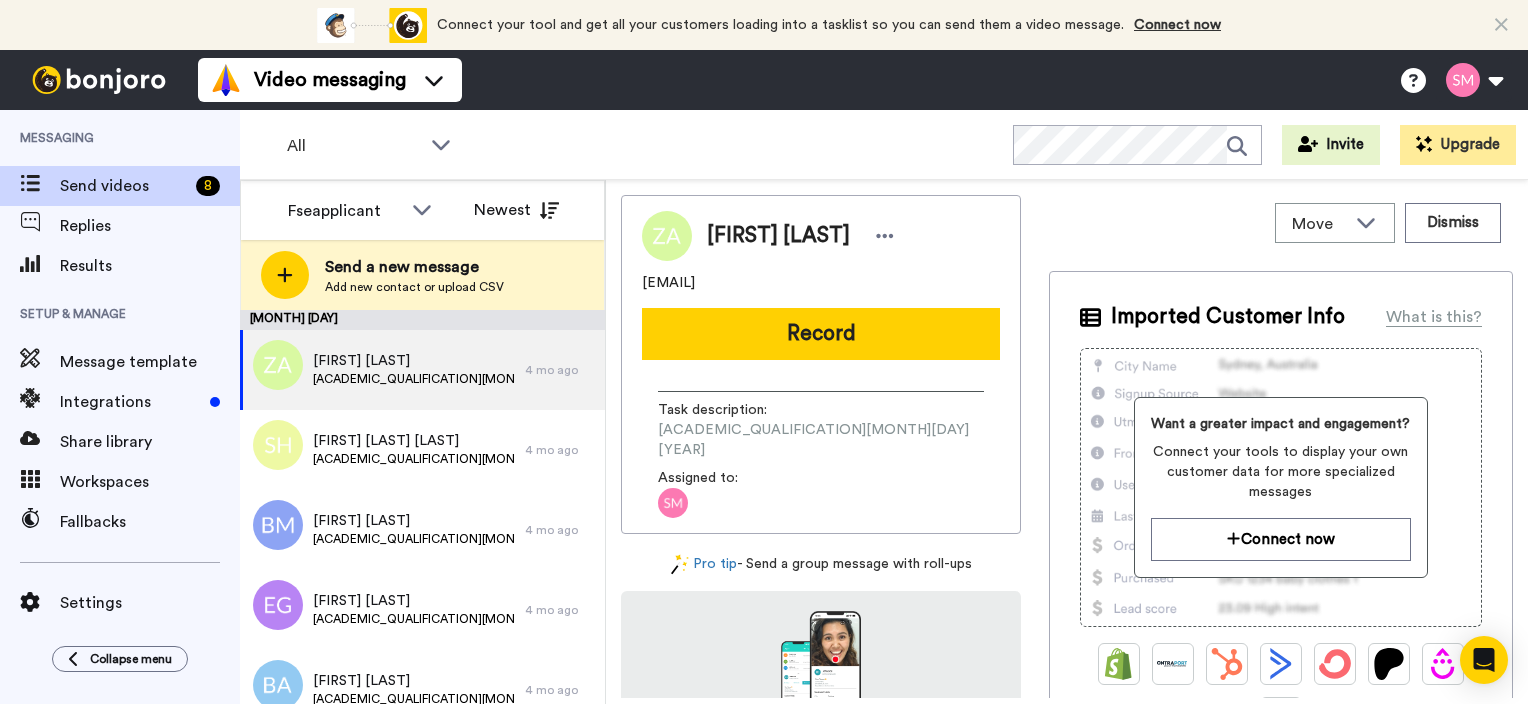 click on "All WORKSPACES View all All Default Task List + Add a new workspace
Invite Upgrade" at bounding box center (884, 145) 